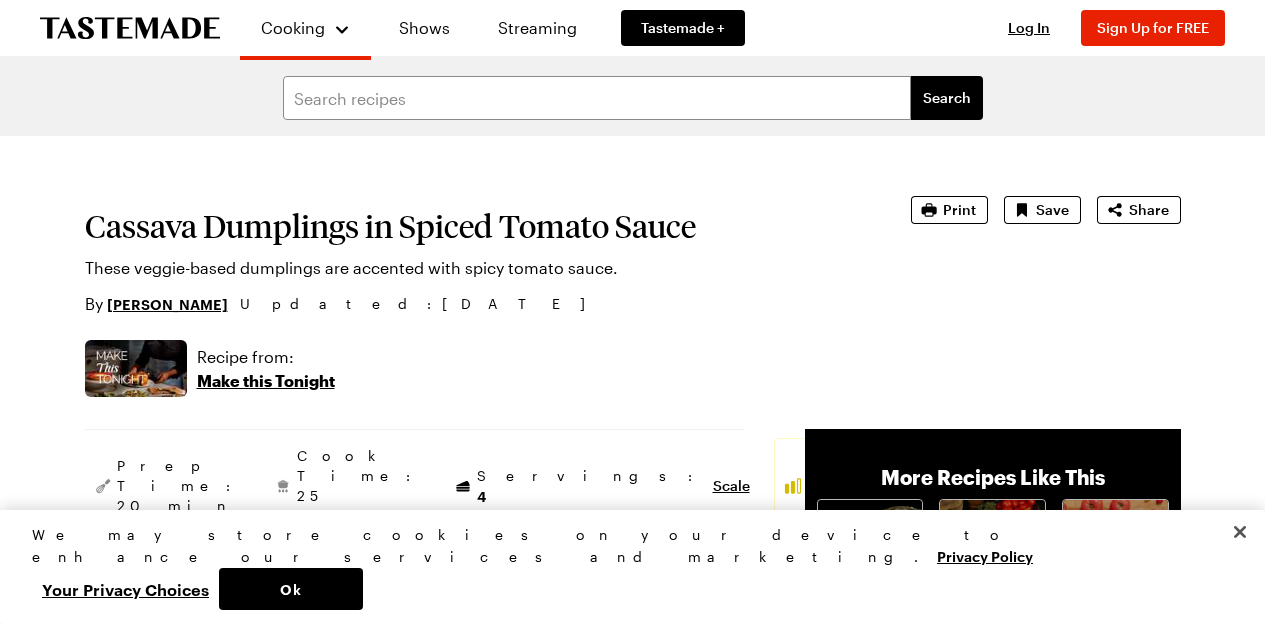 scroll, scrollTop: 1069, scrollLeft: 8, axis: both 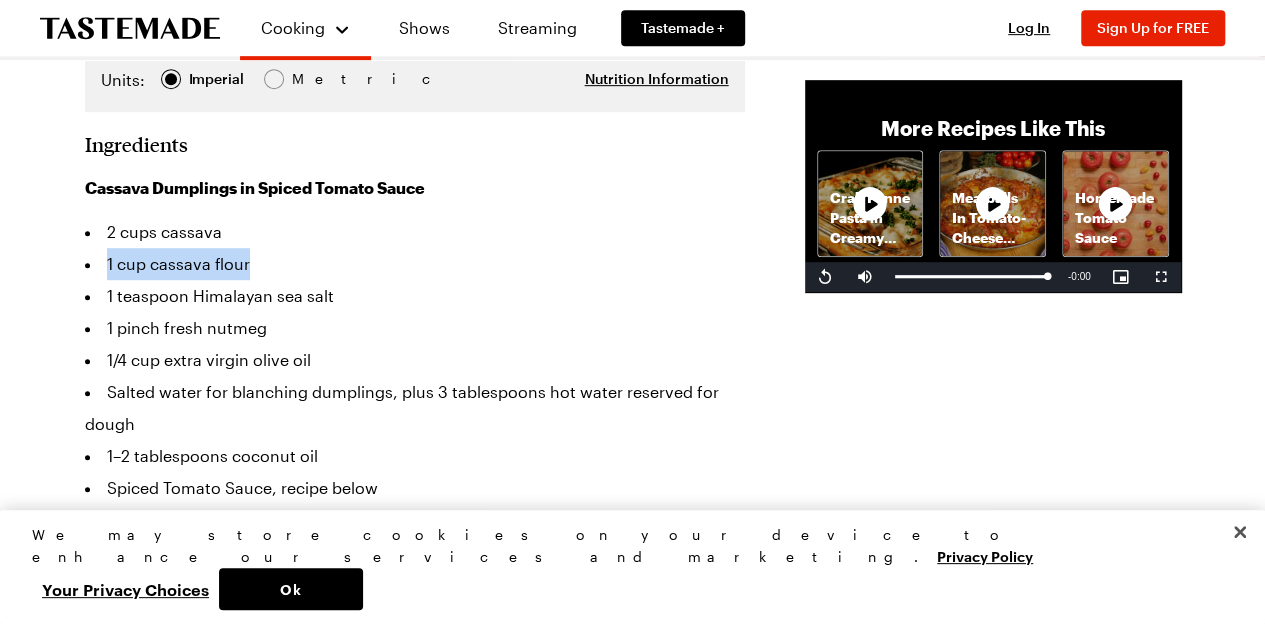 drag, startPoint x: 248, startPoint y: 223, endPoint x: 98, endPoint y: 233, distance: 150.33296 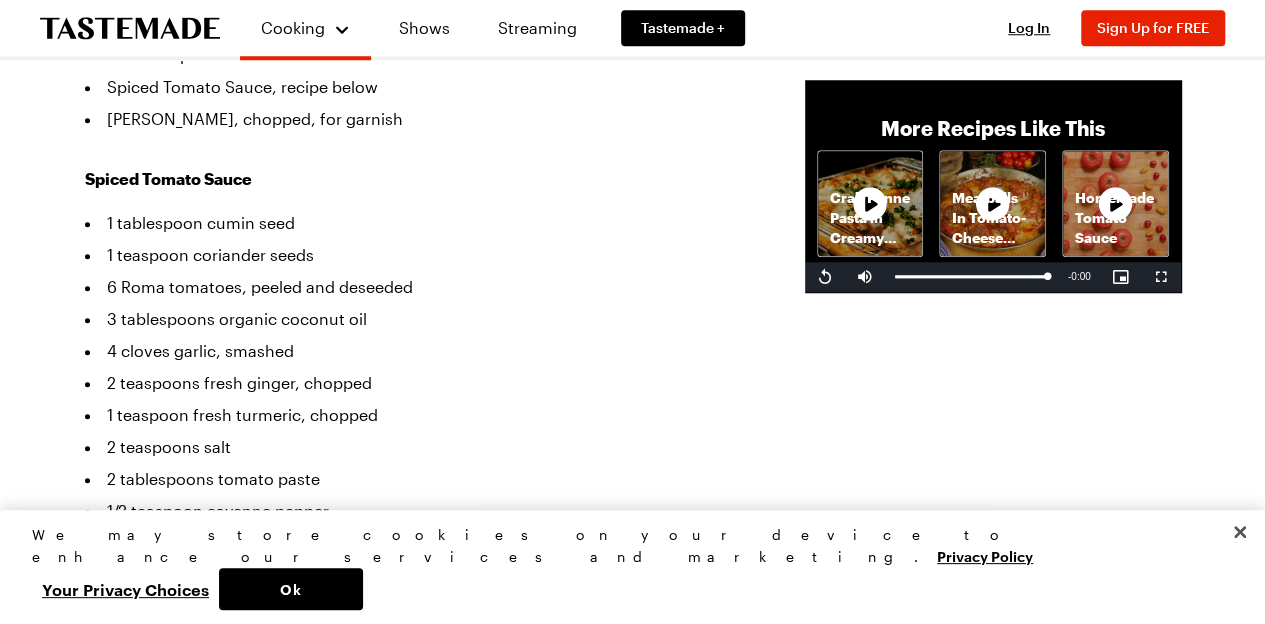 scroll, scrollTop: 913, scrollLeft: 3, axis: both 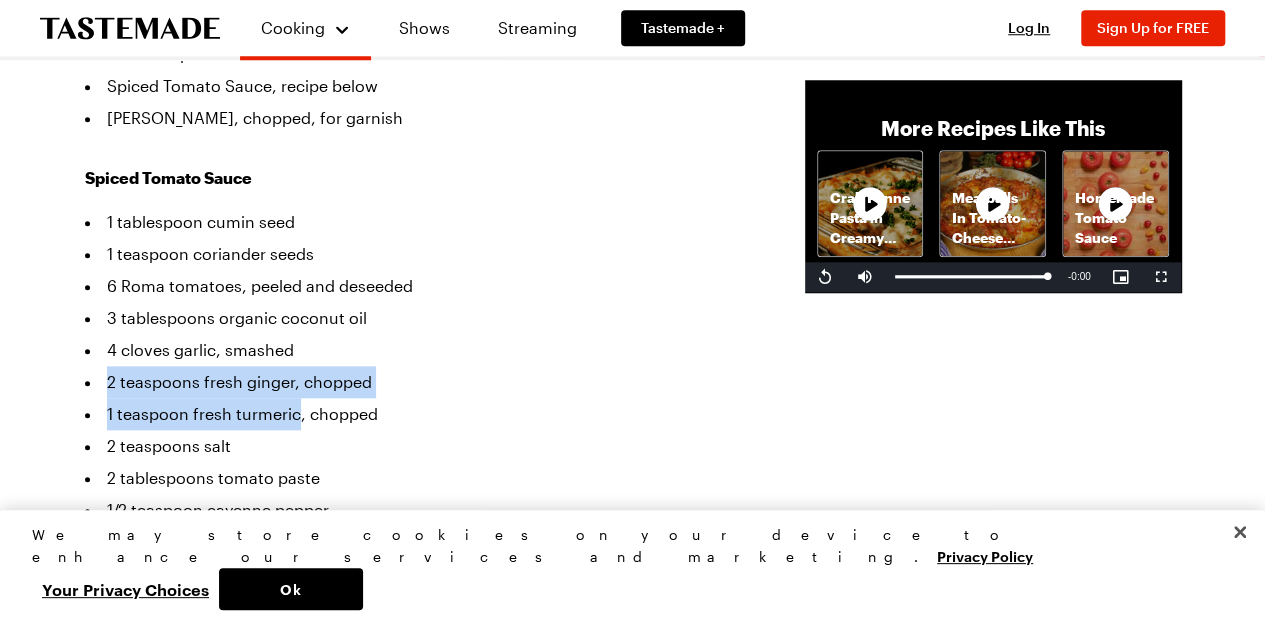 drag, startPoint x: 291, startPoint y: 374, endPoint x: 102, endPoint y: 330, distance: 194.05412 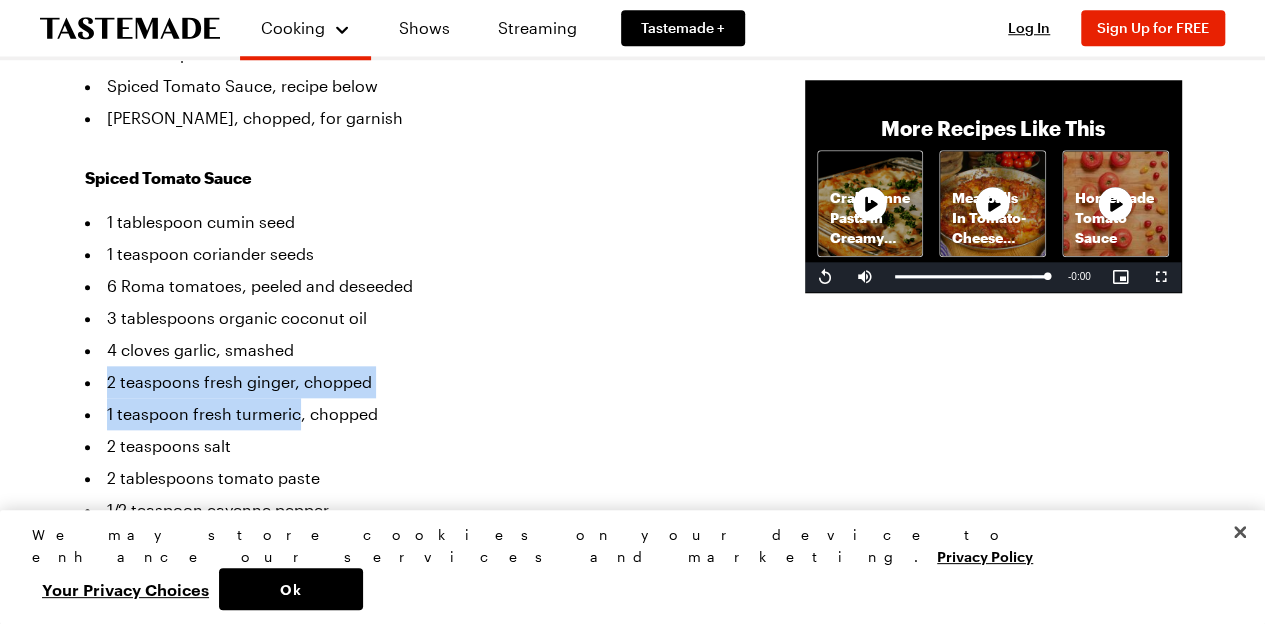 drag, startPoint x: 103, startPoint y: 338, endPoint x: 294, endPoint y: 373, distance: 194.18033 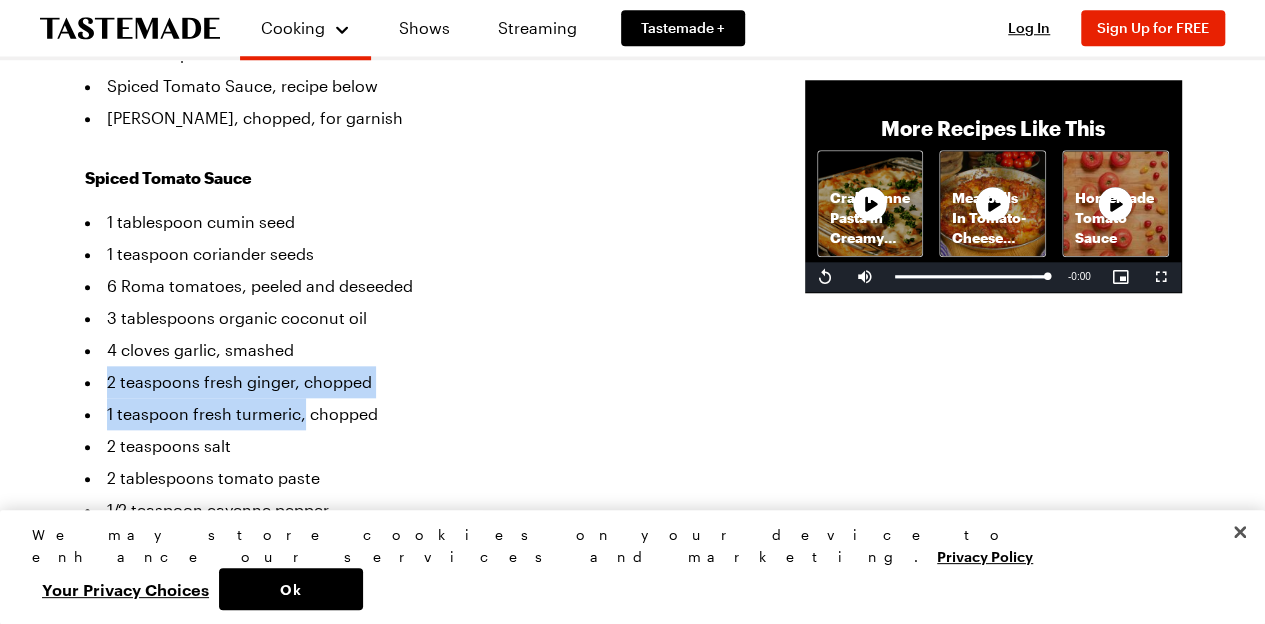 drag, startPoint x: 294, startPoint y: 373, endPoint x: 103, endPoint y: 339, distance: 194.00258 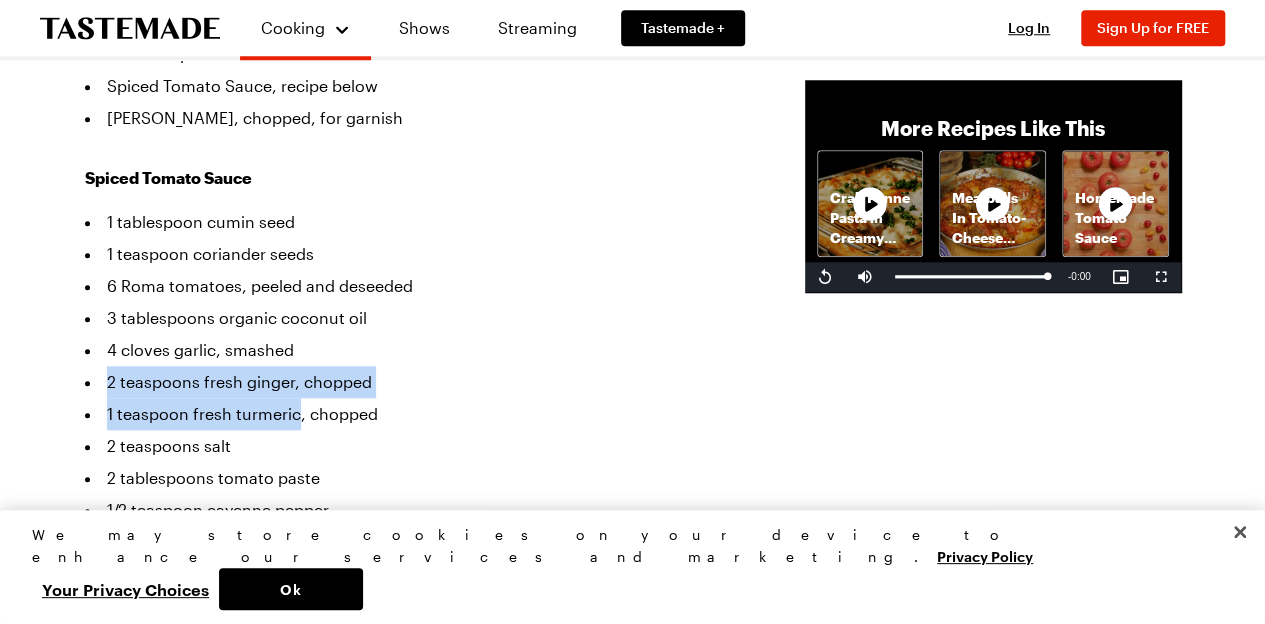 drag, startPoint x: 103, startPoint y: 339, endPoint x: 254, endPoint y: 374, distance: 155.00322 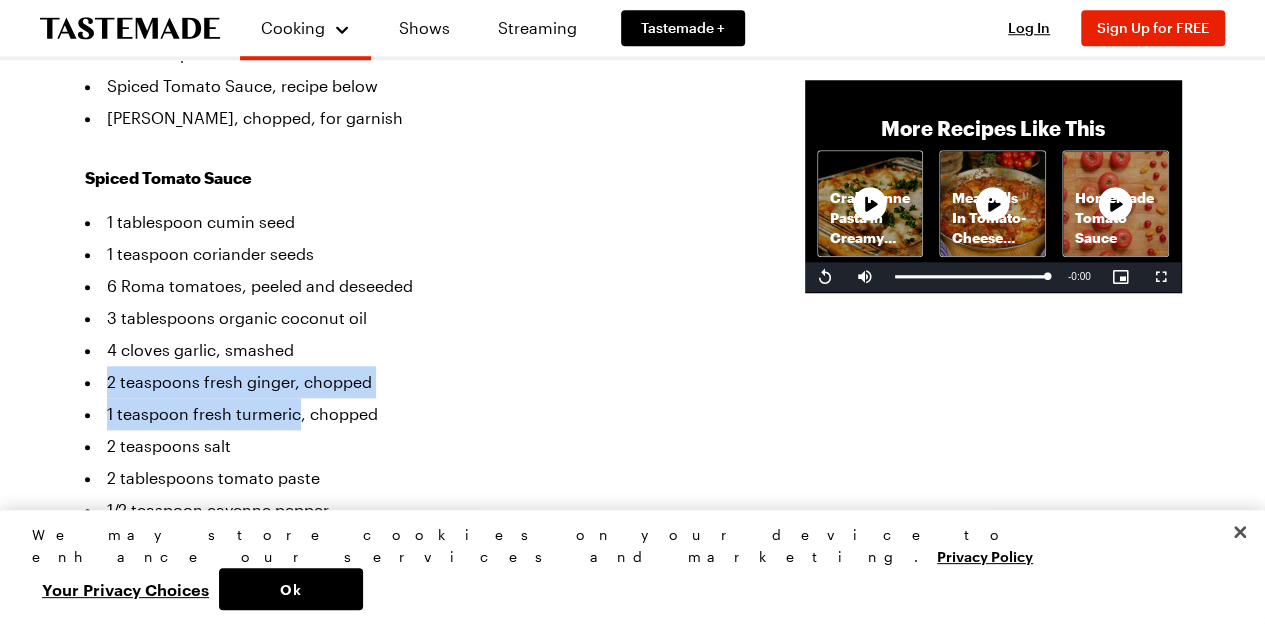 drag, startPoint x: 292, startPoint y: 375, endPoint x: 98, endPoint y: 346, distance: 196.15555 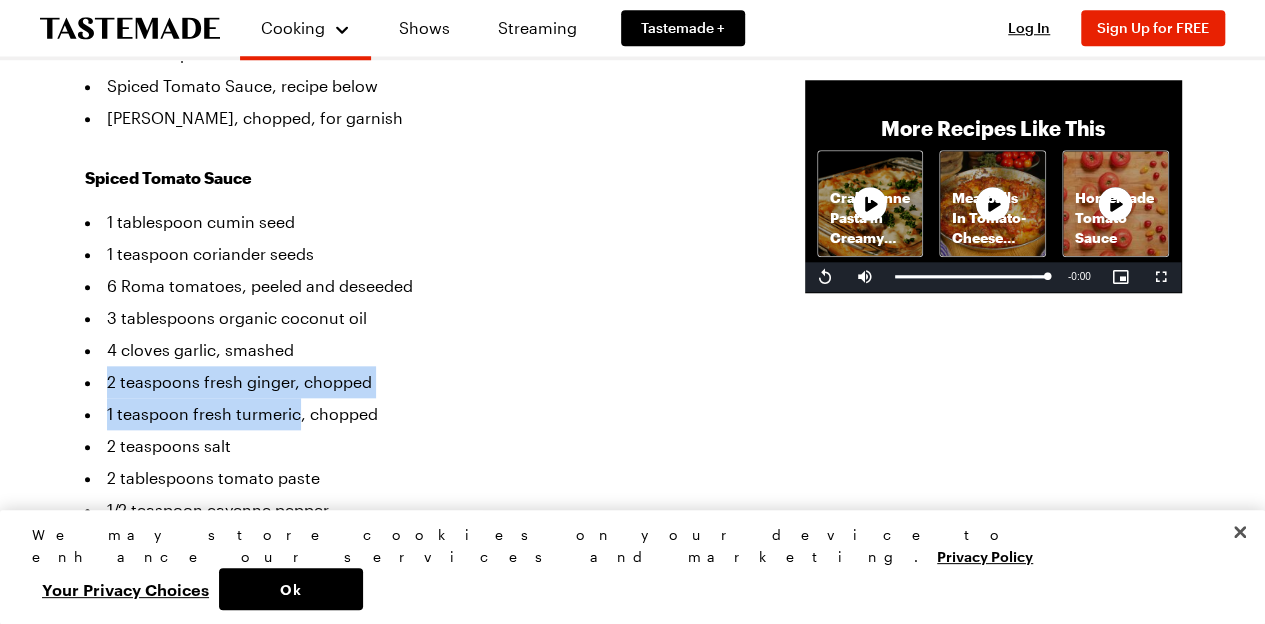 drag, startPoint x: 107, startPoint y: 346, endPoint x: 292, endPoint y: 377, distance: 187.57932 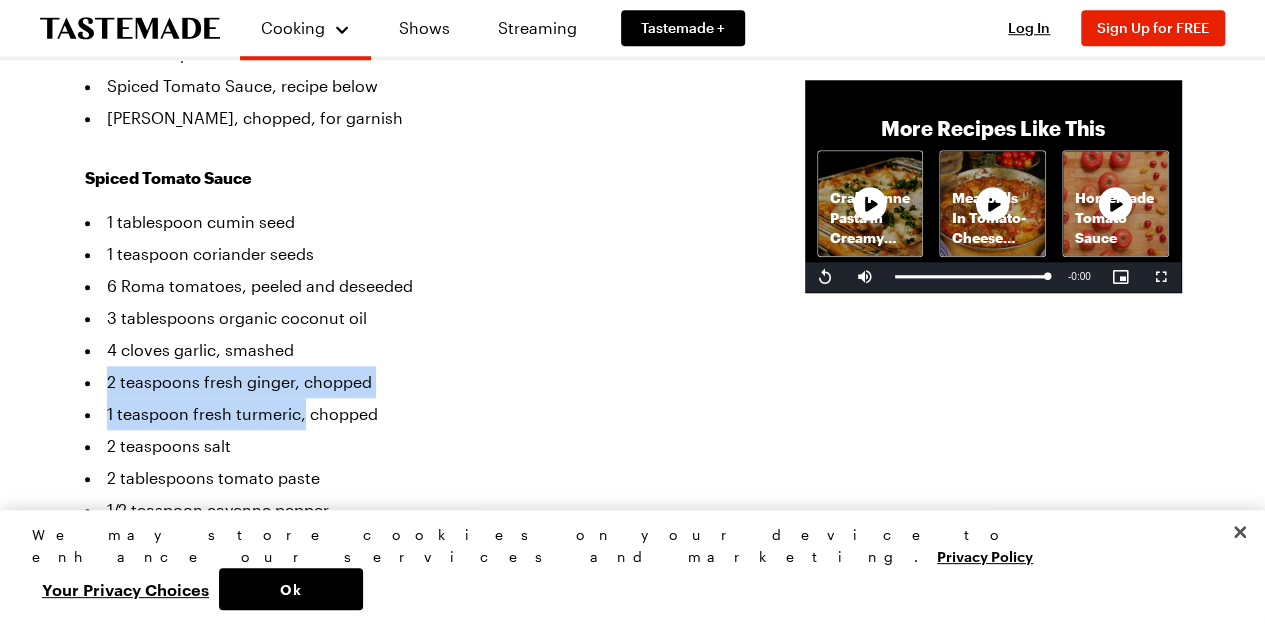drag, startPoint x: 292, startPoint y: 377, endPoint x: 106, endPoint y: 341, distance: 189.45184 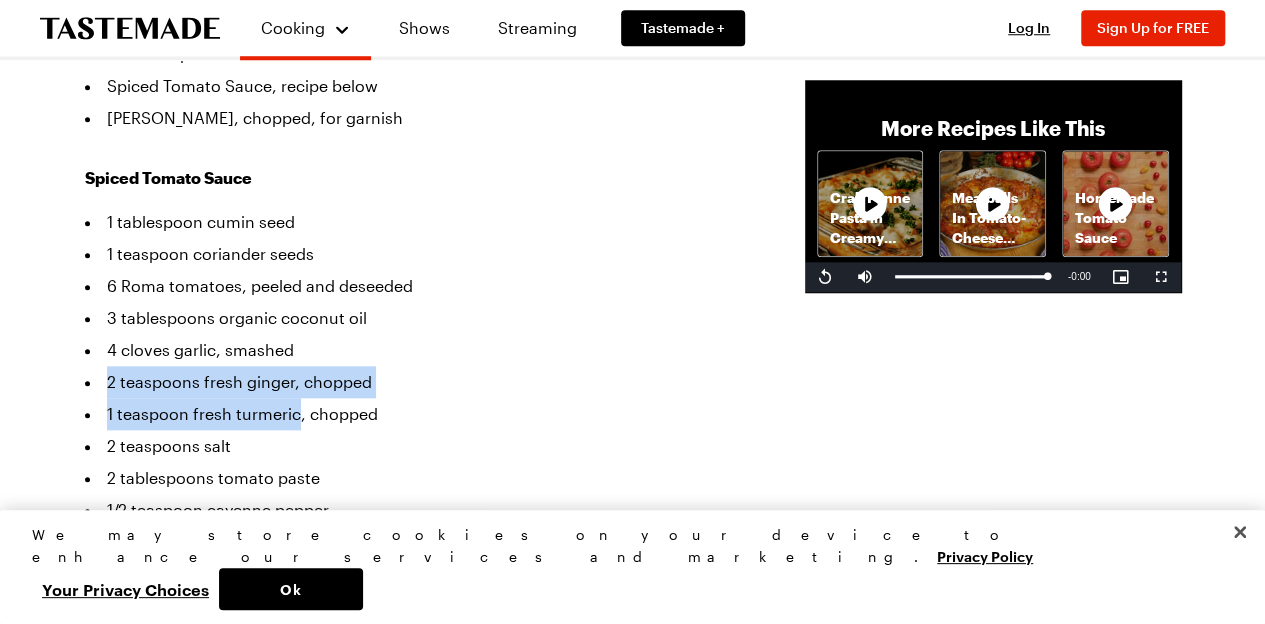 drag, startPoint x: 106, startPoint y: 341, endPoint x: 278, endPoint y: 371, distance: 174.59668 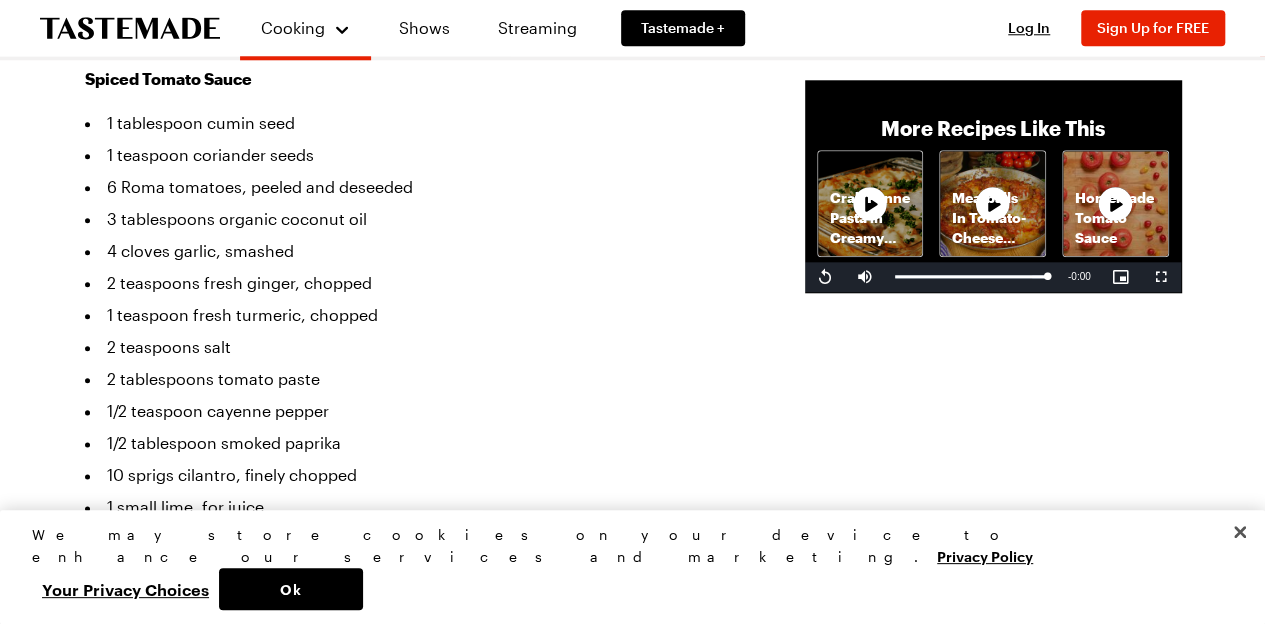 scroll, scrollTop: 1017, scrollLeft: 3, axis: both 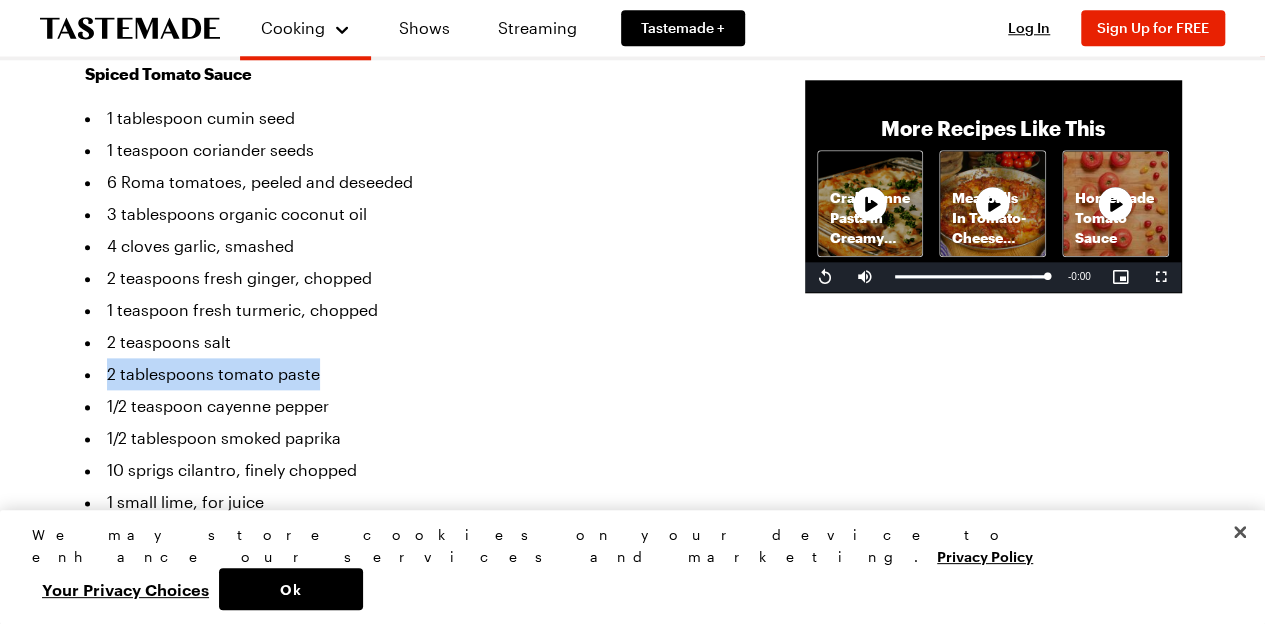 drag, startPoint x: 324, startPoint y: 329, endPoint x: 104, endPoint y: 343, distance: 220.445 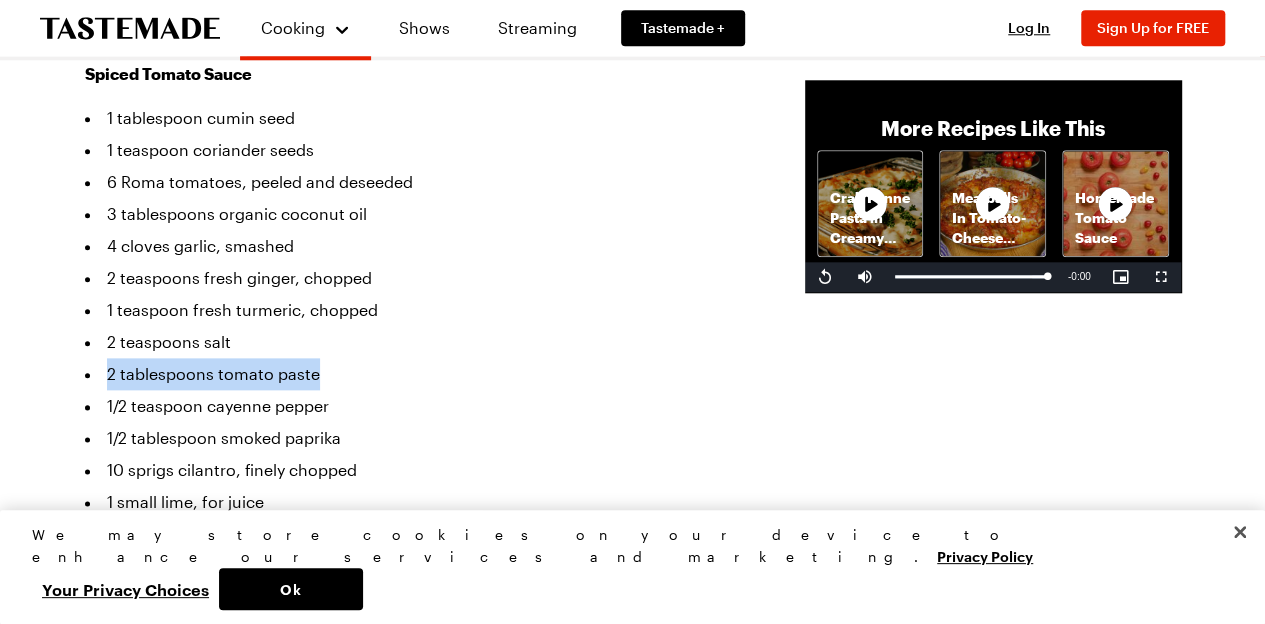 drag, startPoint x: 104, startPoint y: 343, endPoint x: 290, endPoint y: 340, distance: 186.02419 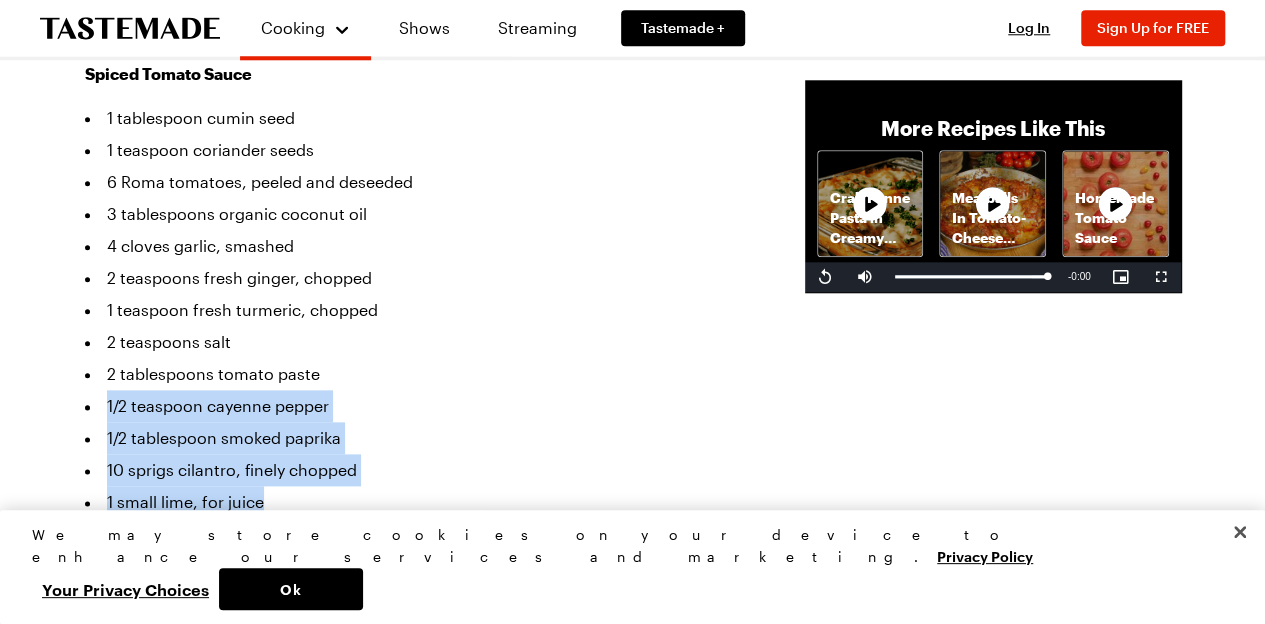 drag, startPoint x: 100, startPoint y: 364, endPoint x: 344, endPoint y: 463, distance: 263.31918 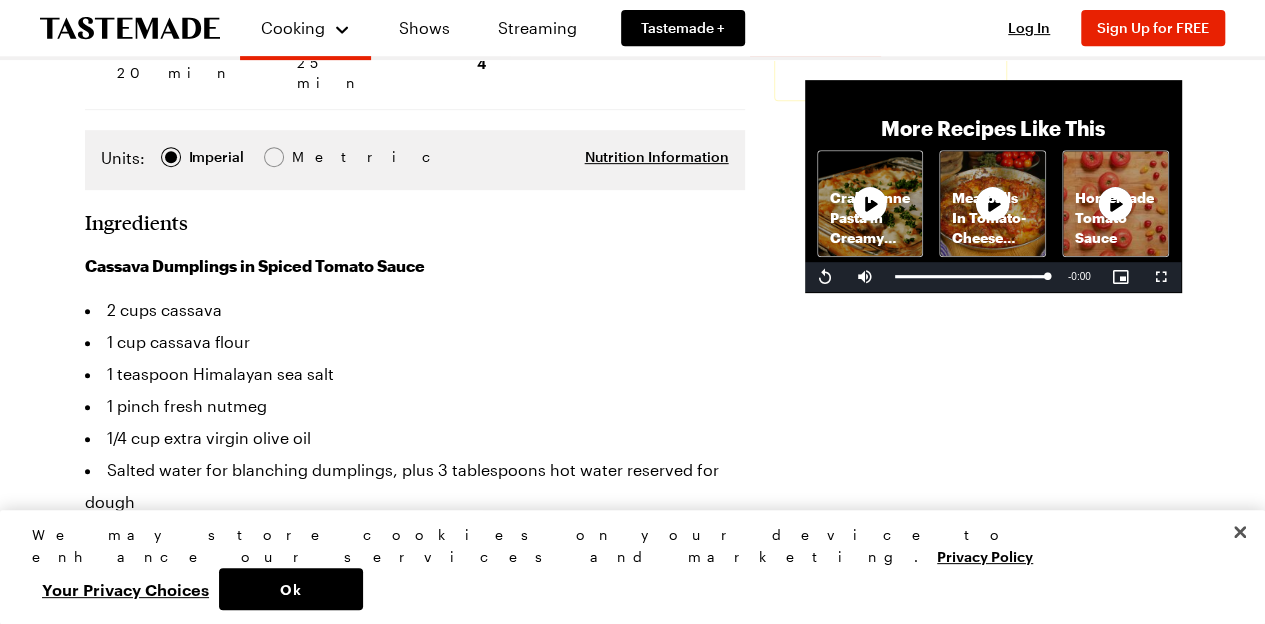 scroll, scrollTop: 448, scrollLeft: 3, axis: both 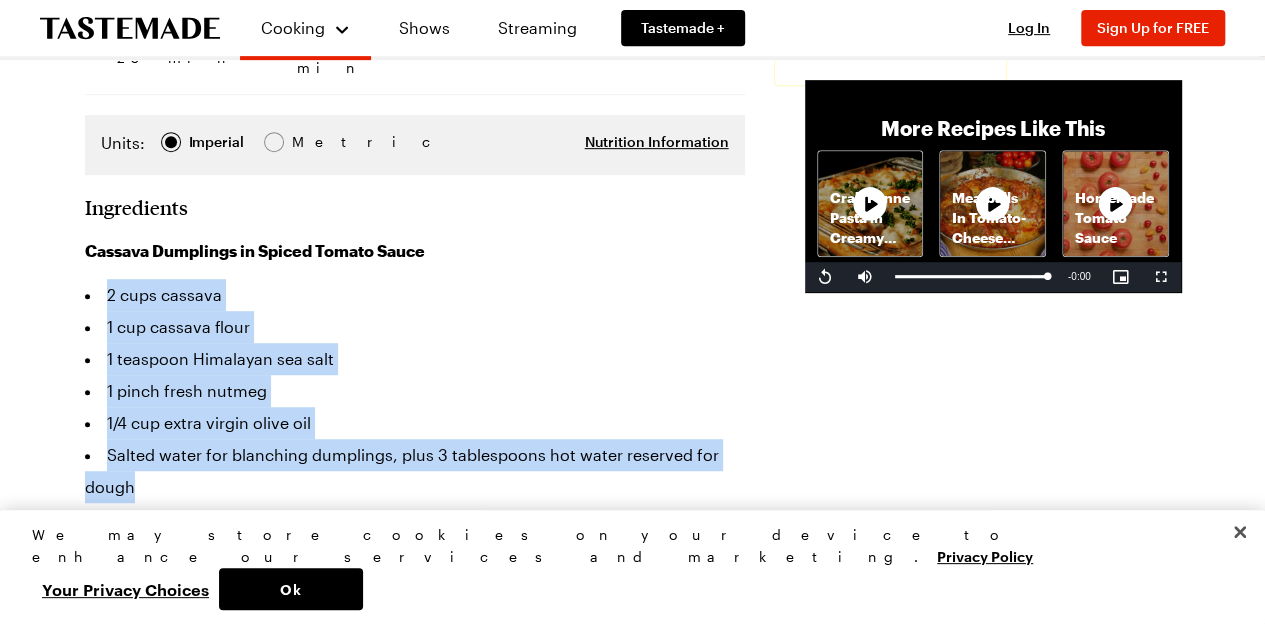 drag, startPoint x: 104, startPoint y: 261, endPoint x: 334, endPoint y: 455, distance: 300.892 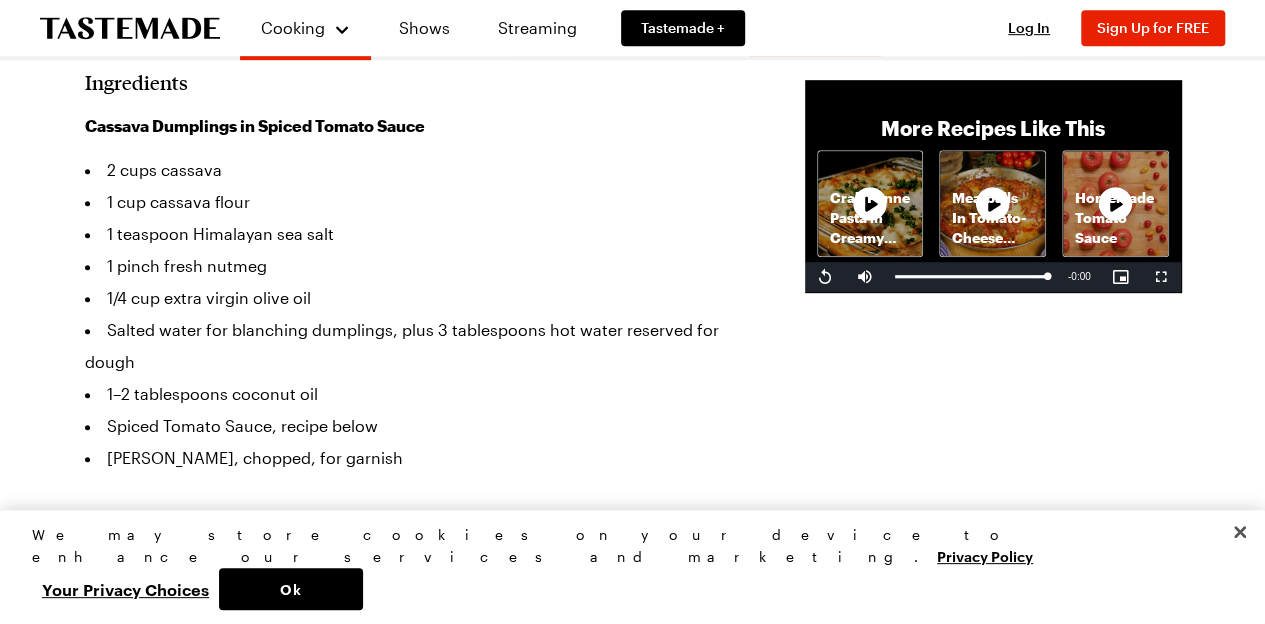 scroll, scrollTop: 587, scrollLeft: 7, axis: both 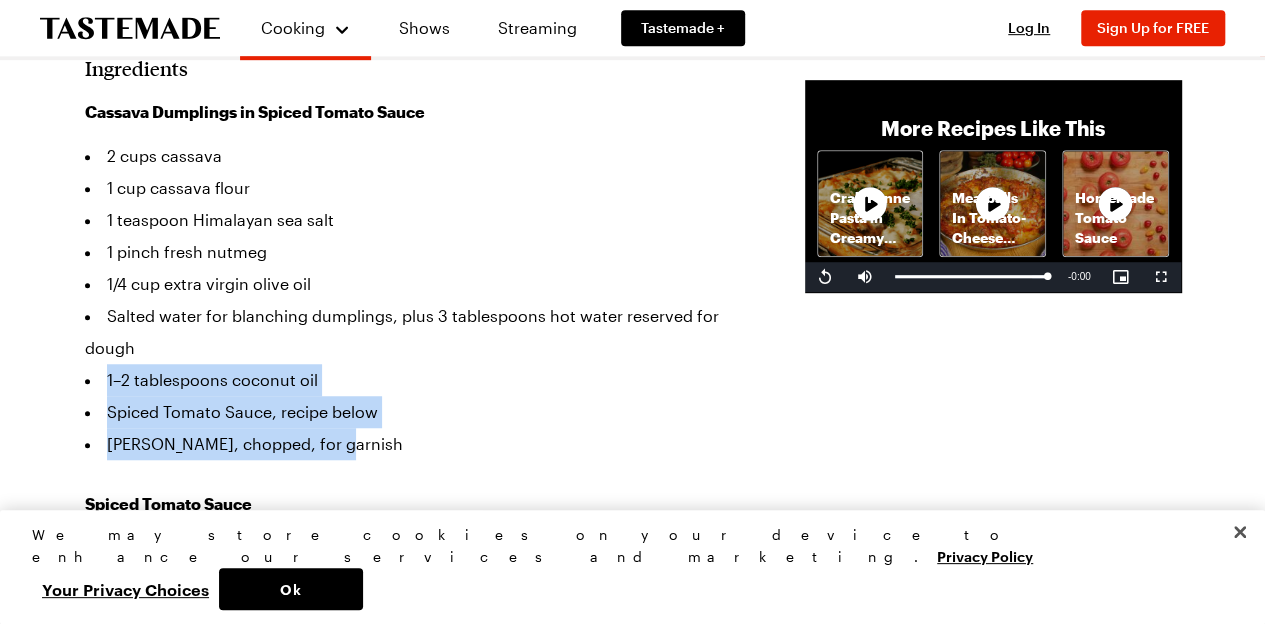 drag, startPoint x: 320, startPoint y: 404, endPoint x: 318, endPoint y: 312, distance: 92.021736 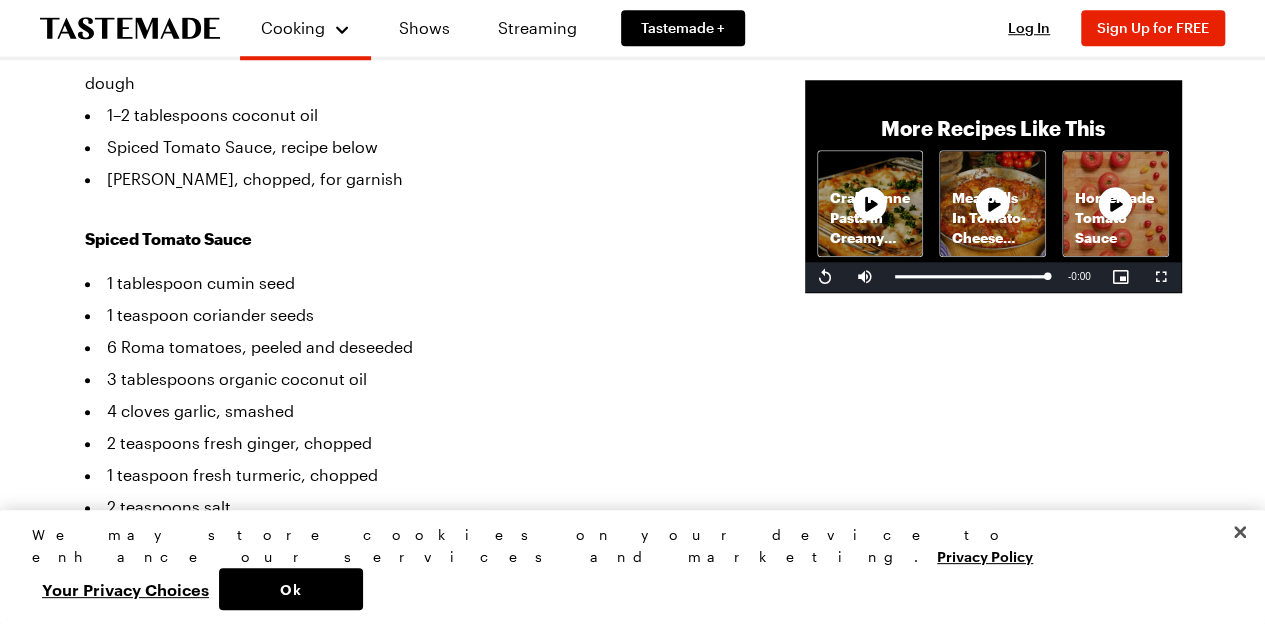 scroll, scrollTop: 867, scrollLeft: 0, axis: vertical 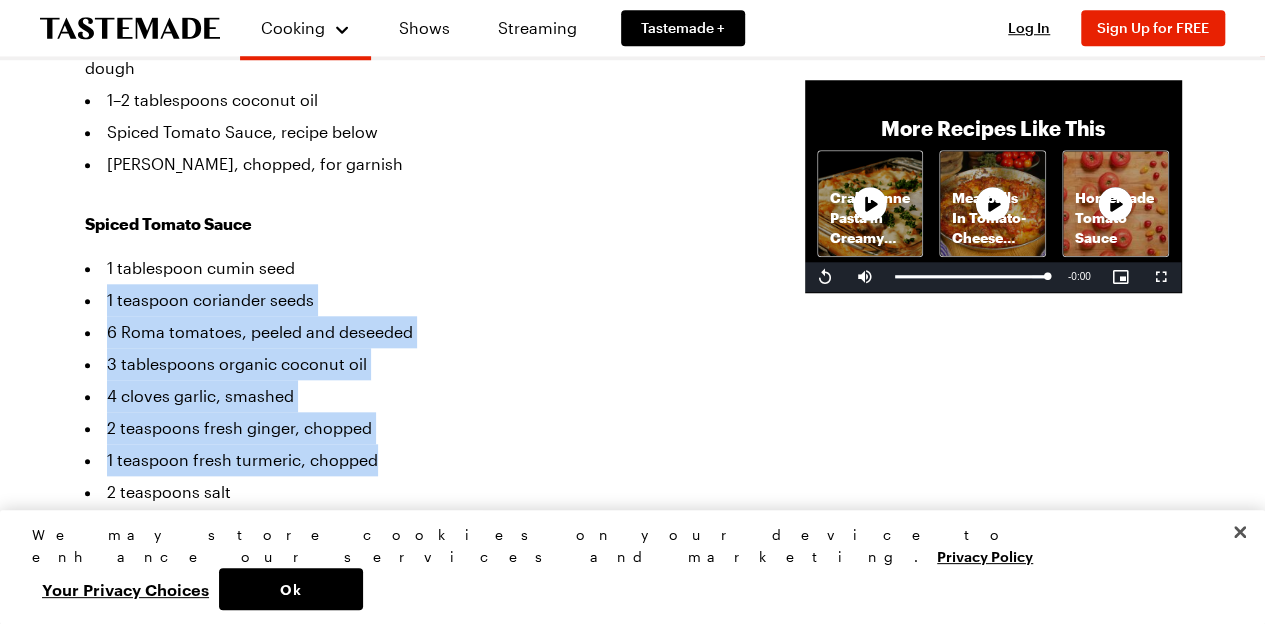 drag, startPoint x: 299, startPoint y: 201, endPoint x: 375, endPoint y: 413, distance: 225.21101 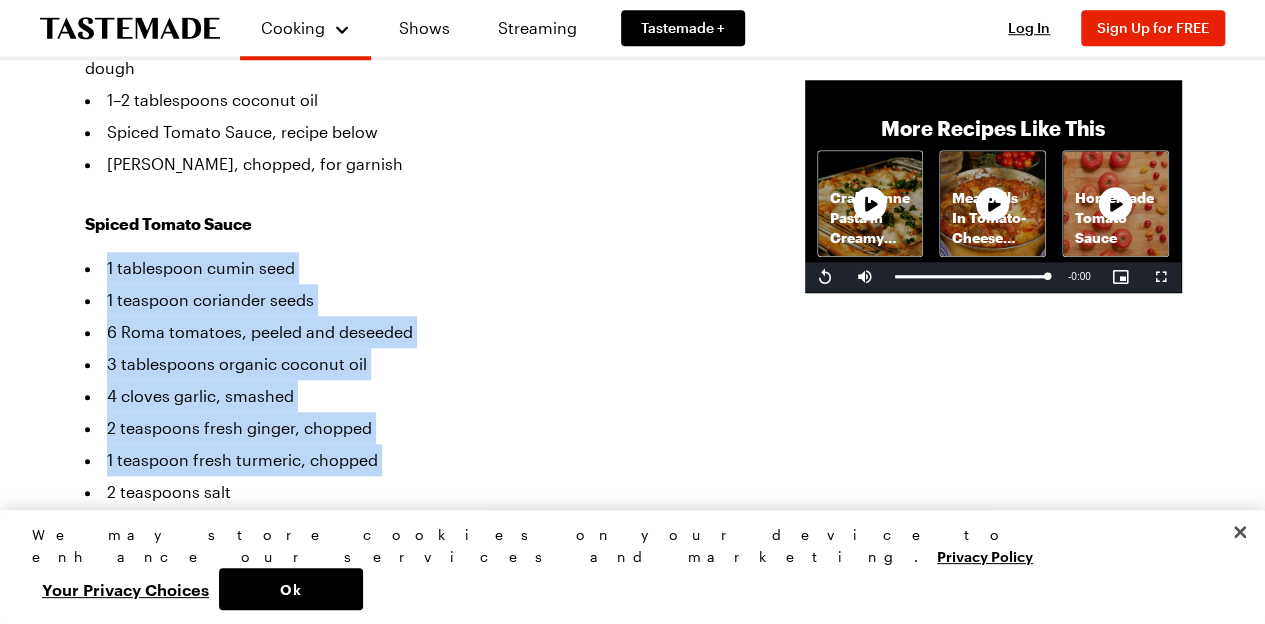 drag, startPoint x: 375, startPoint y: 413, endPoint x: 341, endPoint y: 185, distance: 230.52115 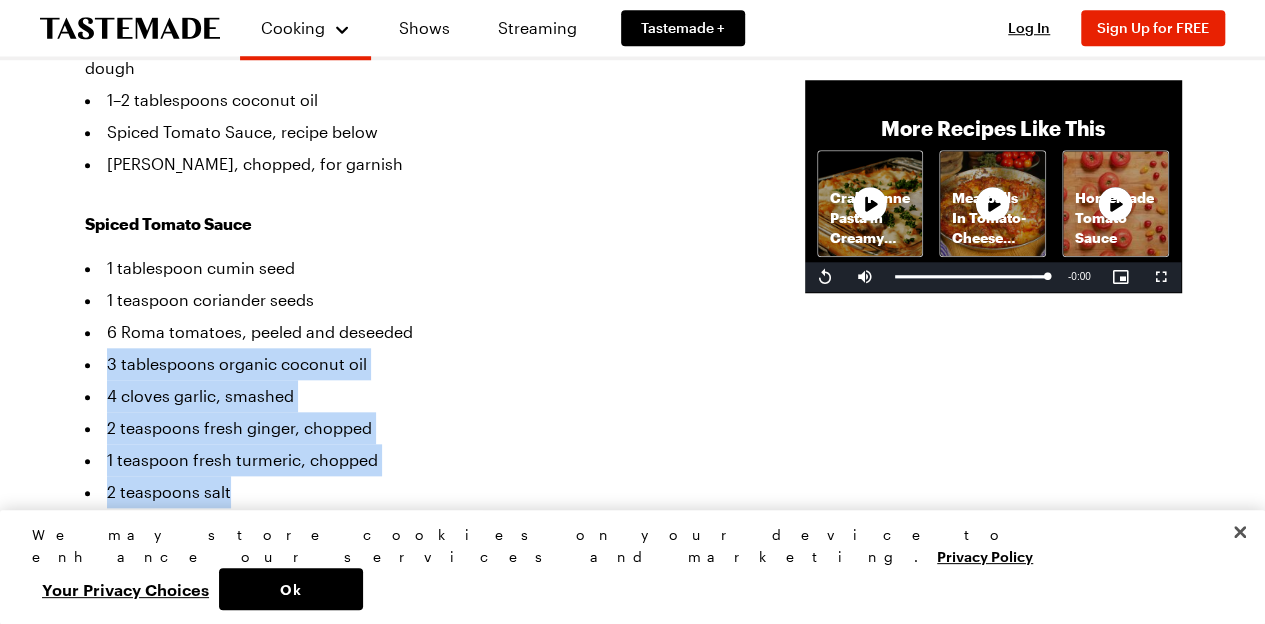 drag, startPoint x: 104, startPoint y: 329, endPoint x: 341, endPoint y: 467, distance: 274.24988 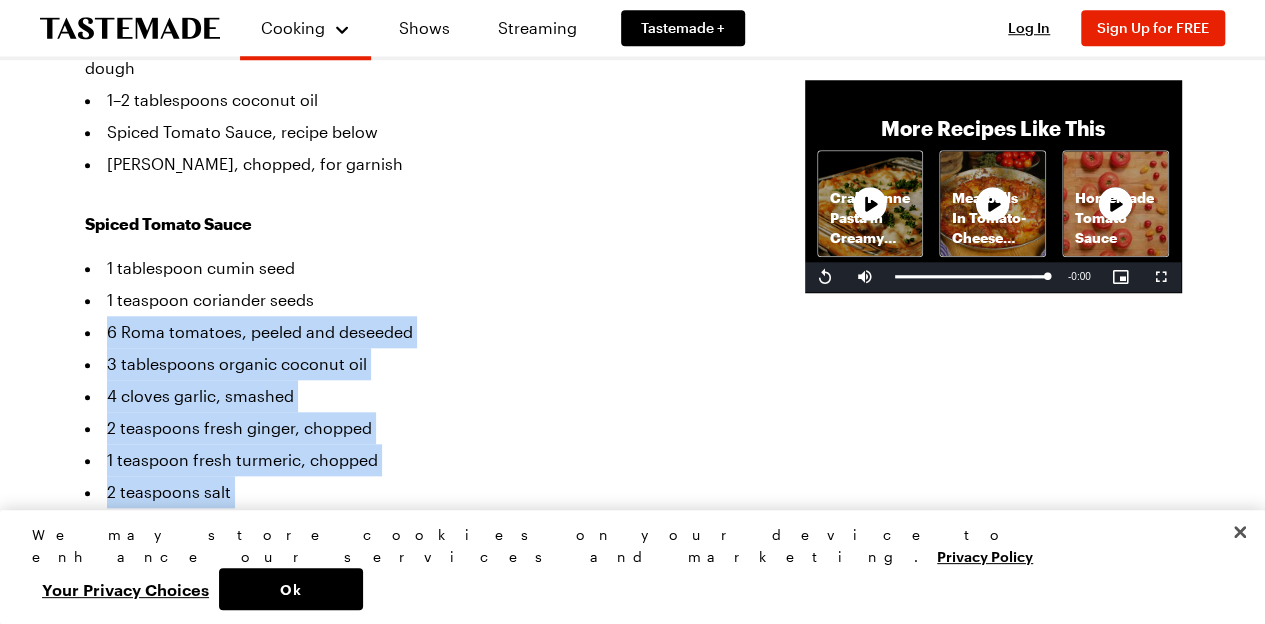 drag, startPoint x: 341, startPoint y: 467, endPoint x: 348, endPoint y: 253, distance: 214.11446 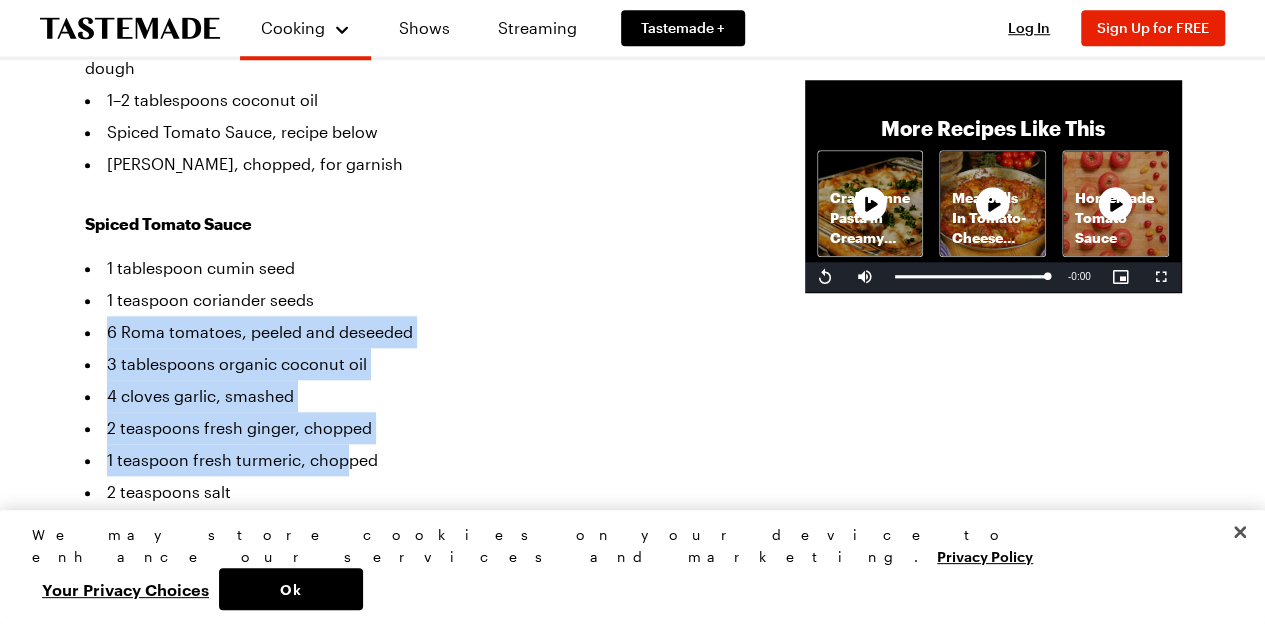 drag, startPoint x: 348, startPoint y: 253, endPoint x: 344, endPoint y: 430, distance: 177.0452 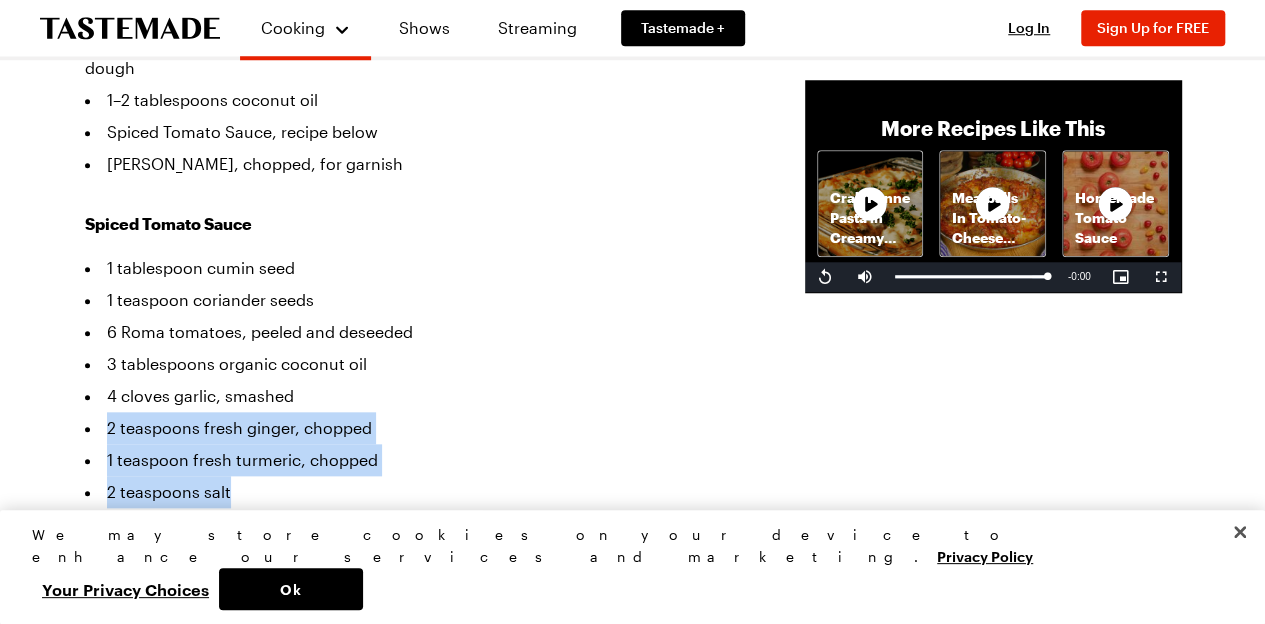 drag, startPoint x: 343, startPoint y: 454, endPoint x: 362, endPoint y: 367, distance: 89.050545 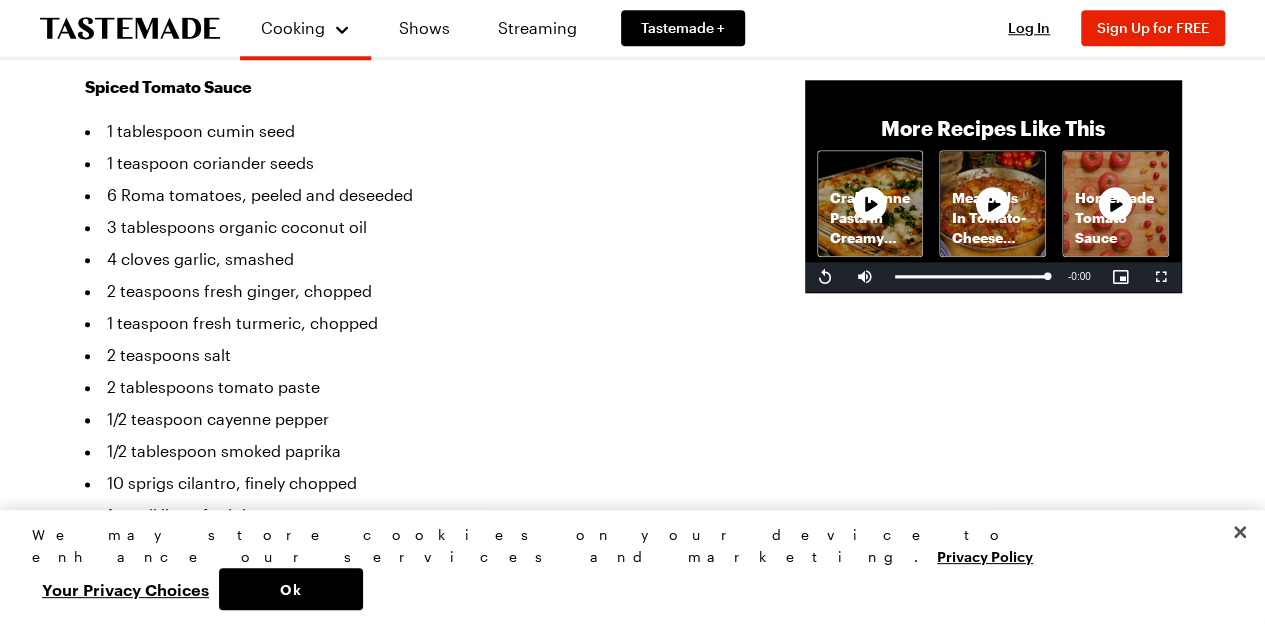scroll, scrollTop: 1021, scrollLeft: 0, axis: vertical 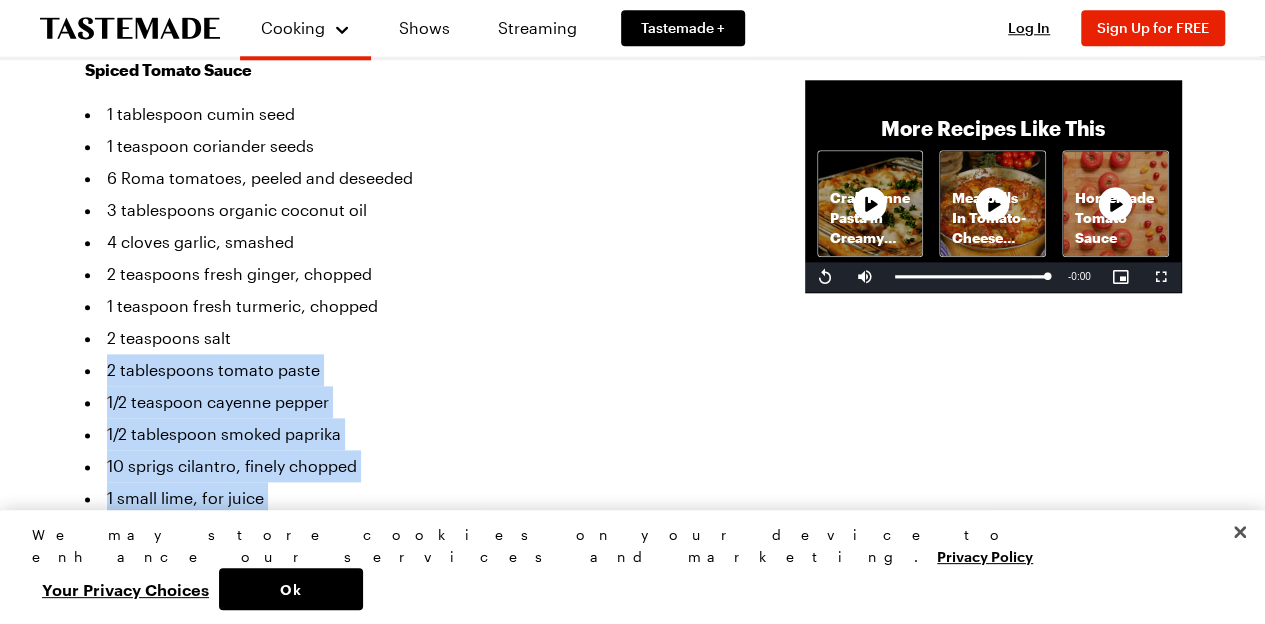 drag, startPoint x: 308, startPoint y: 301, endPoint x: 414, endPoint y: 486, distance: 213.21585 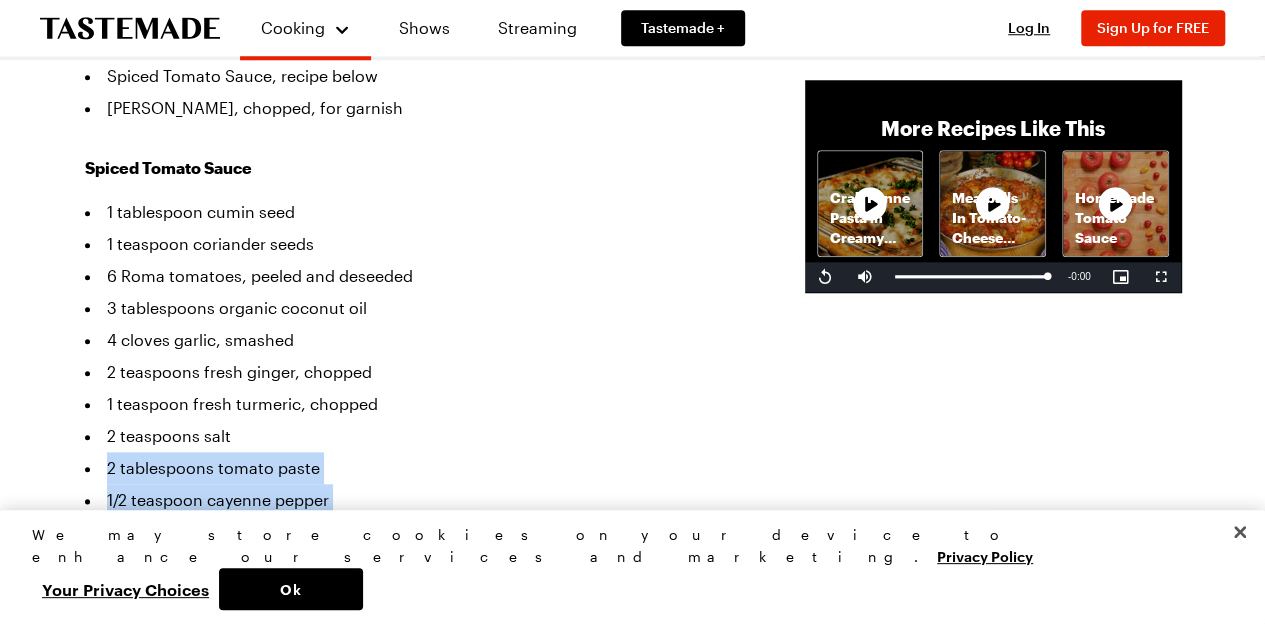 scroll, scrollTop: 926, scrollLeft: 4, axis: both 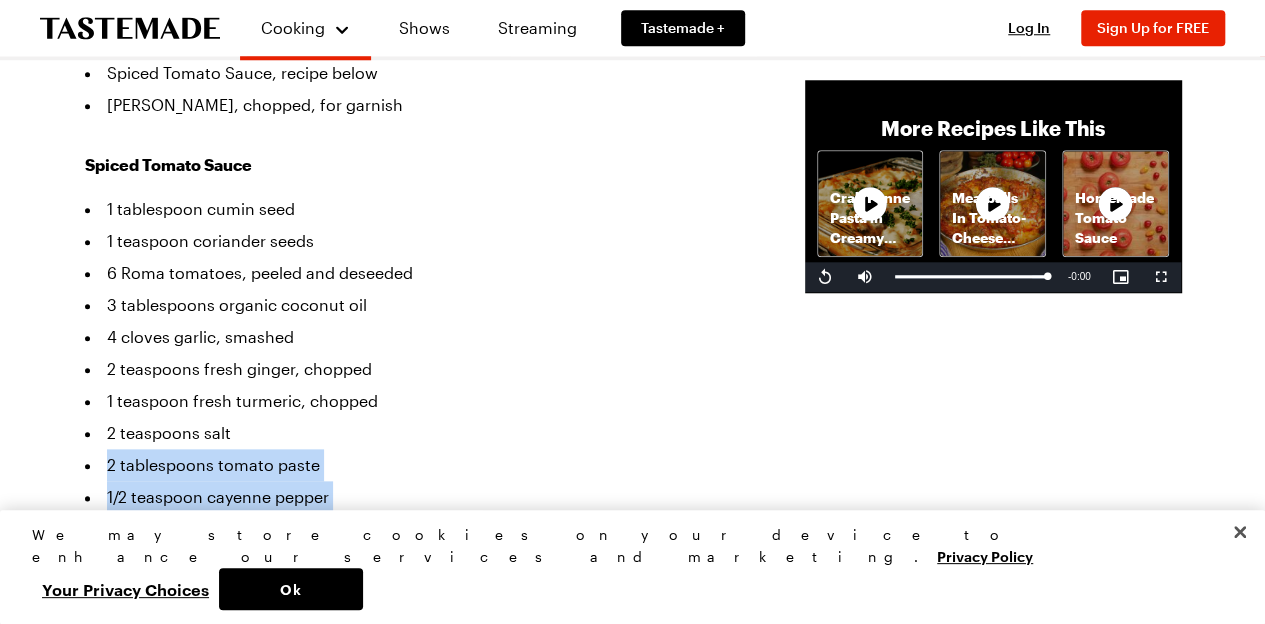click on "2 teaspoons salt" at bounding box center [415, 433] 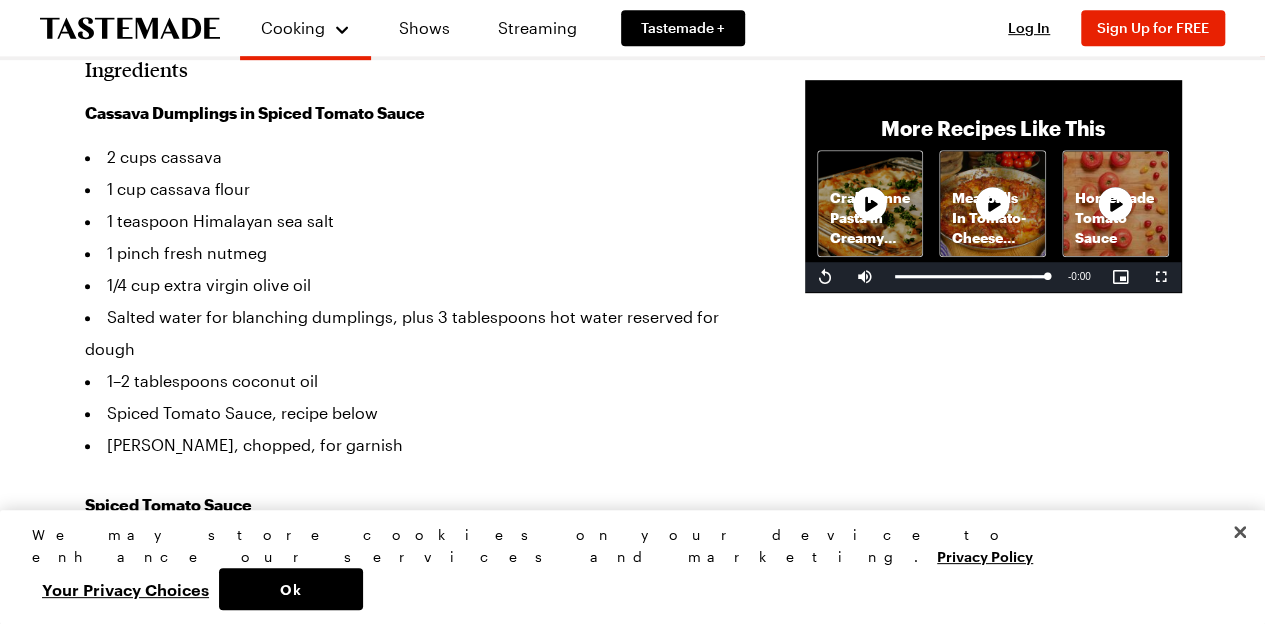 scroll, scrollTop: 595, scrollLeft: 0, axis: vertical 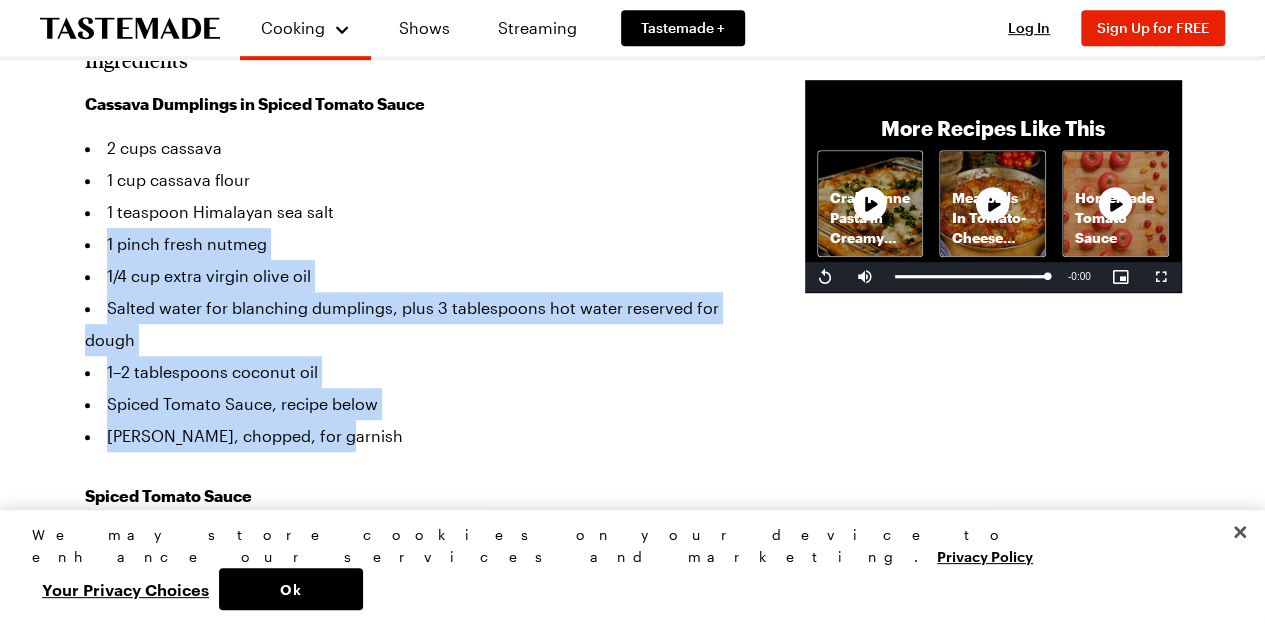 drag, startPoint x: 374, startPoint y: 400, endPoint x: 379, endPoint y: 181, distance: 219.05707 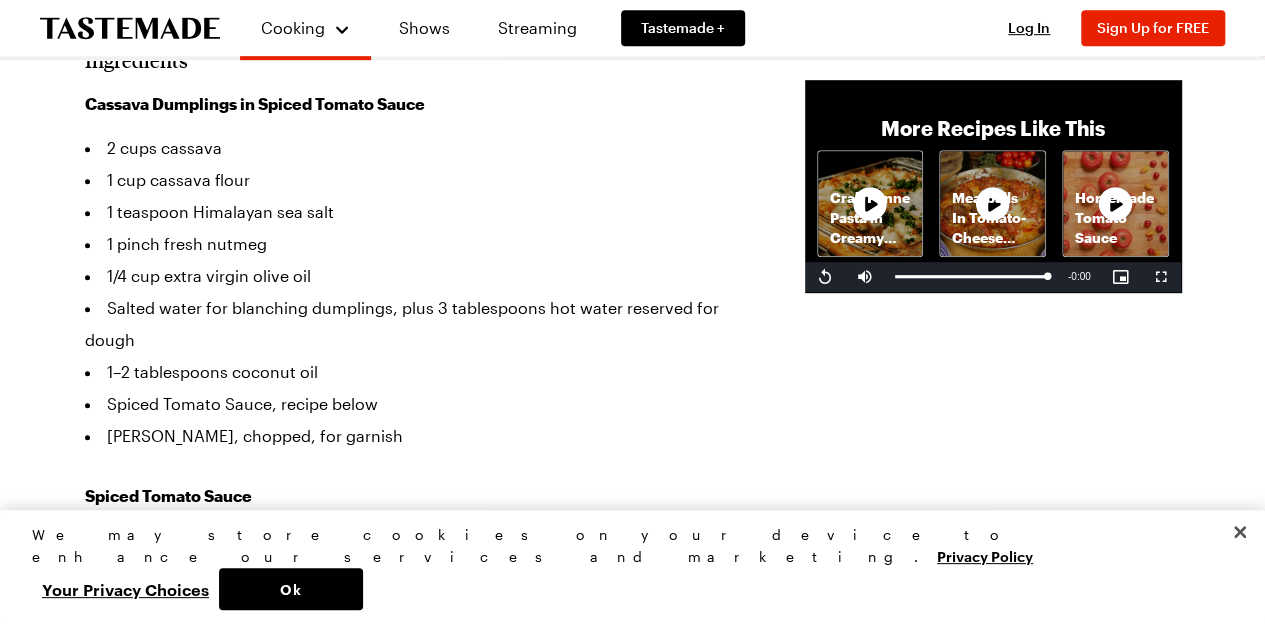 click on "1 teaspoon Himalayan sea salt" at bounding box center (415, 212) 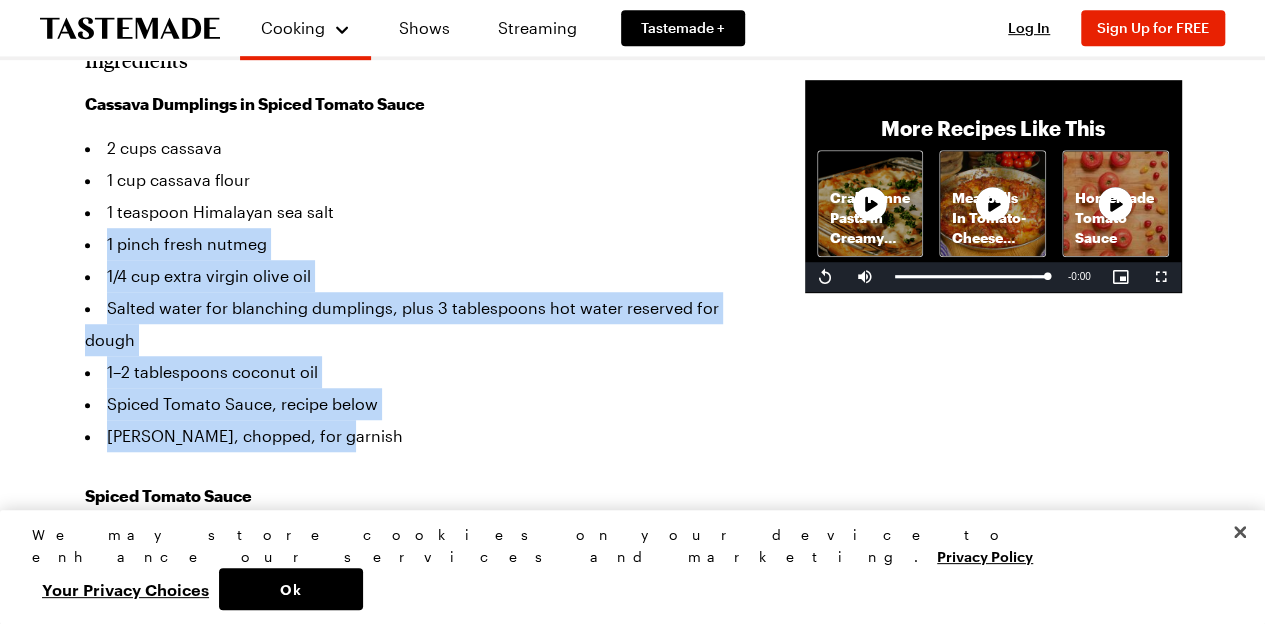 drag, startPoint x: 384, startPoint y: 399, endPoint x: 386, endPoint y: 159, distance: 240.00833 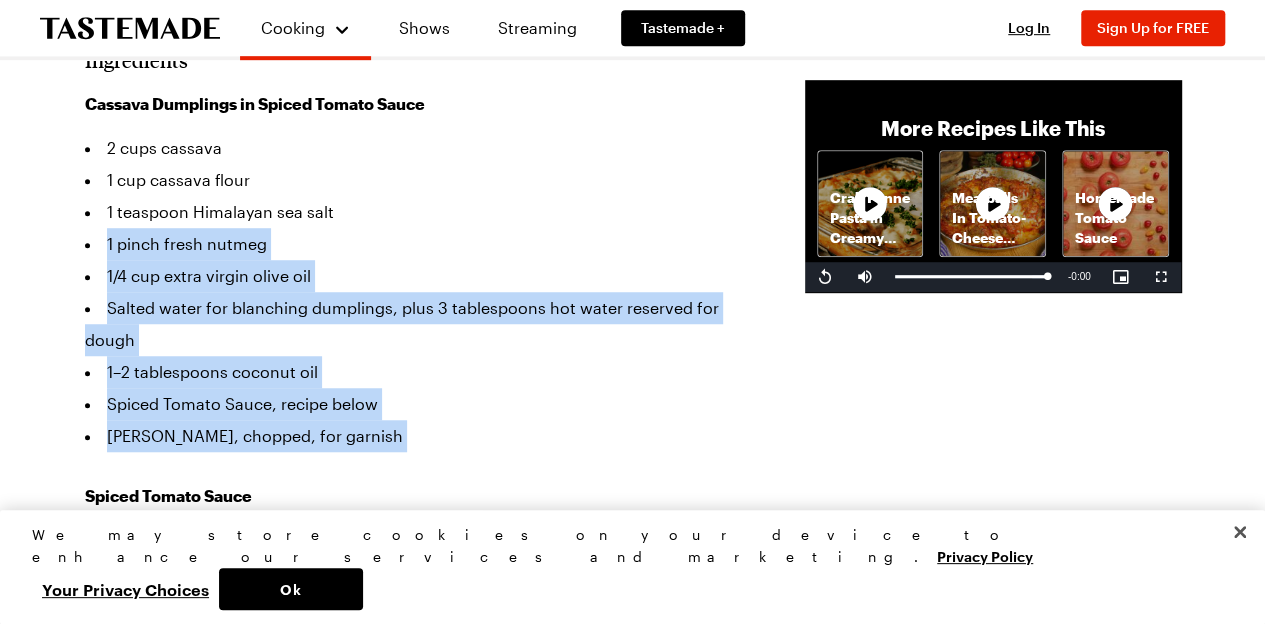 drag, startPoint x: 386, startPoint y: 159, endPoint x: 384, endPoint y: 388, distance: 229.00873 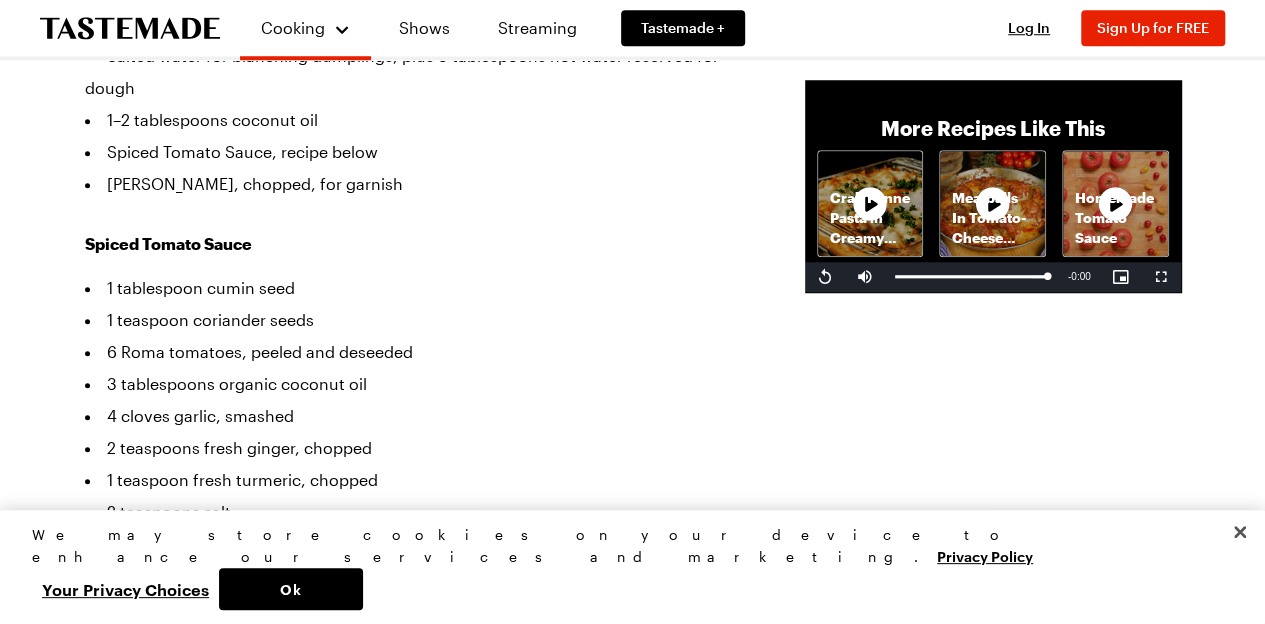 scroll, scrollTop: 860, scrollLeft: 0, axis: vertical 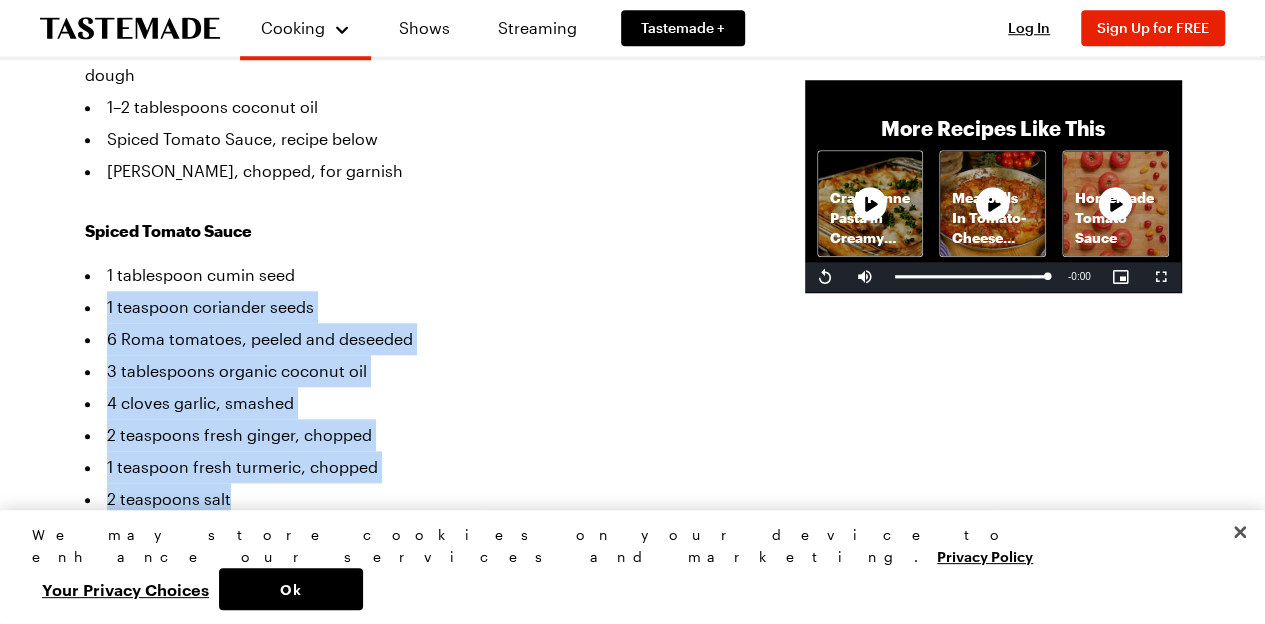 drag, startPoint x: 320, startPoint y: 223, endPoint x: 427, endPoint y: 473, distance: 271.93567 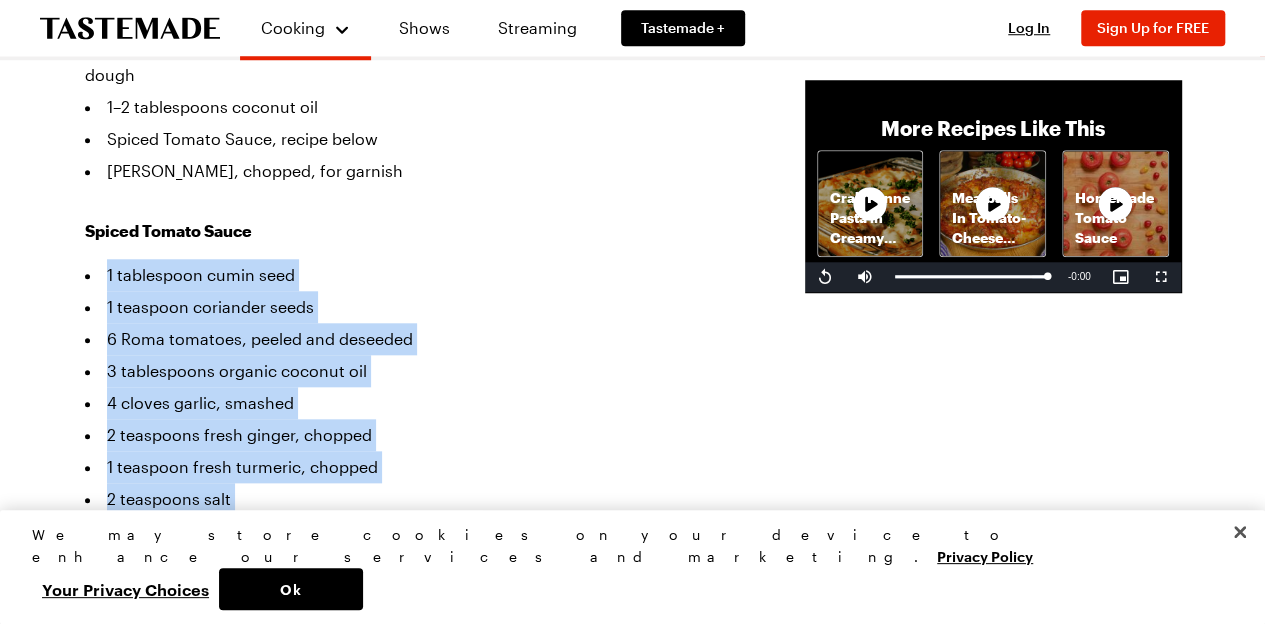 drag, startPoint x: 427, startPoint y: 473, endPoint x: 414, endPoint y: 157, distance: 316.2673 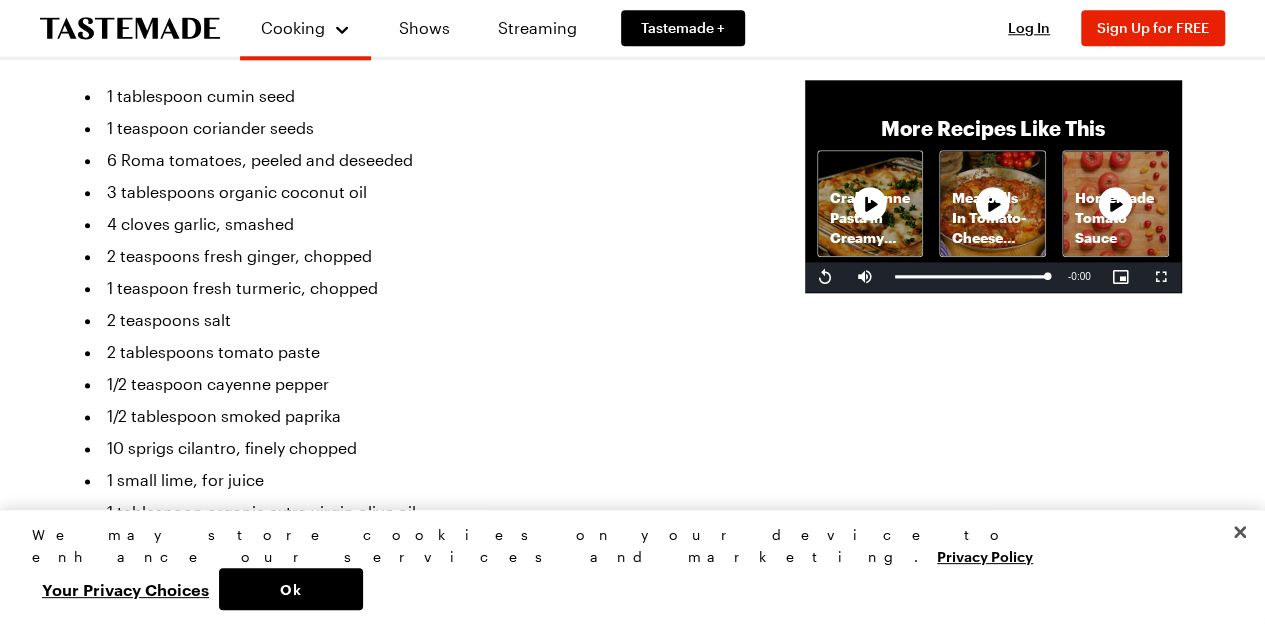 scroll, scrollTop: 1046, scrollLeft: 0, axis: vertical 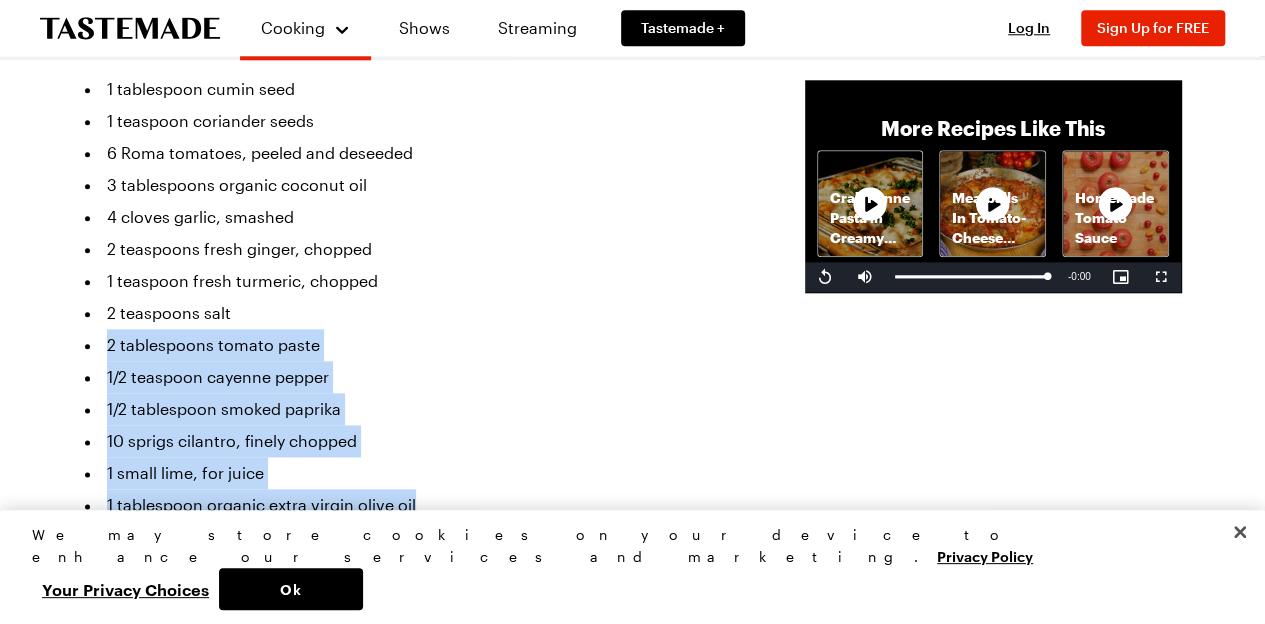 drag, startPoint x: 307, startPoint y: 270, endPoint x: 440, endPoint y: 453, distance: 226.22556 